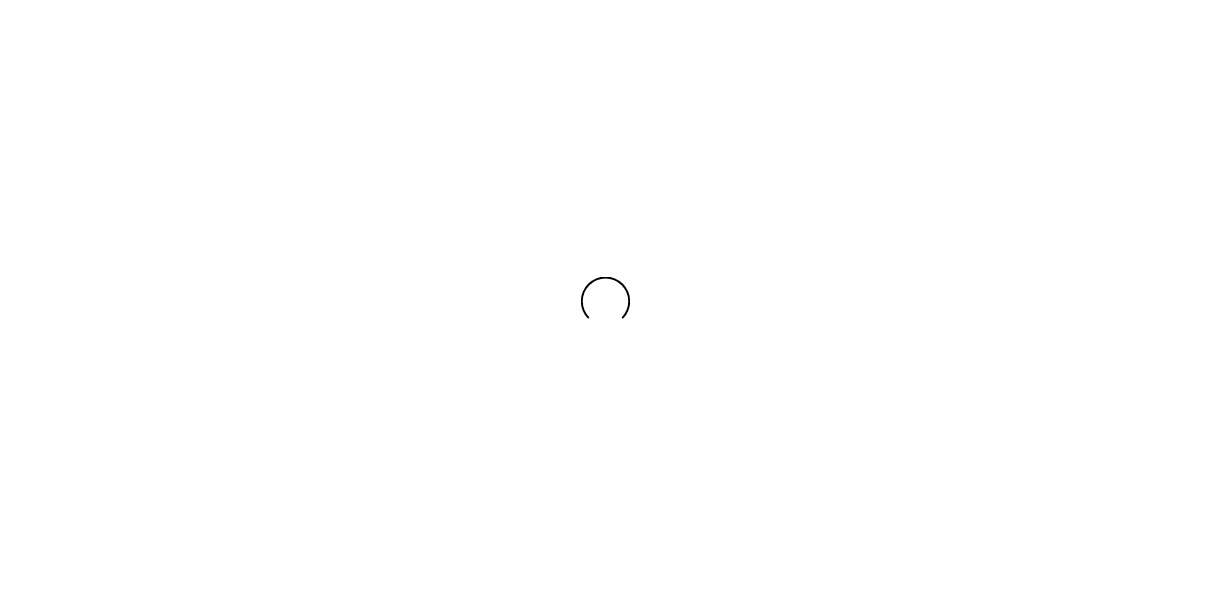scroll, scrollTop: 0, scrollLeft: 0, axis: both 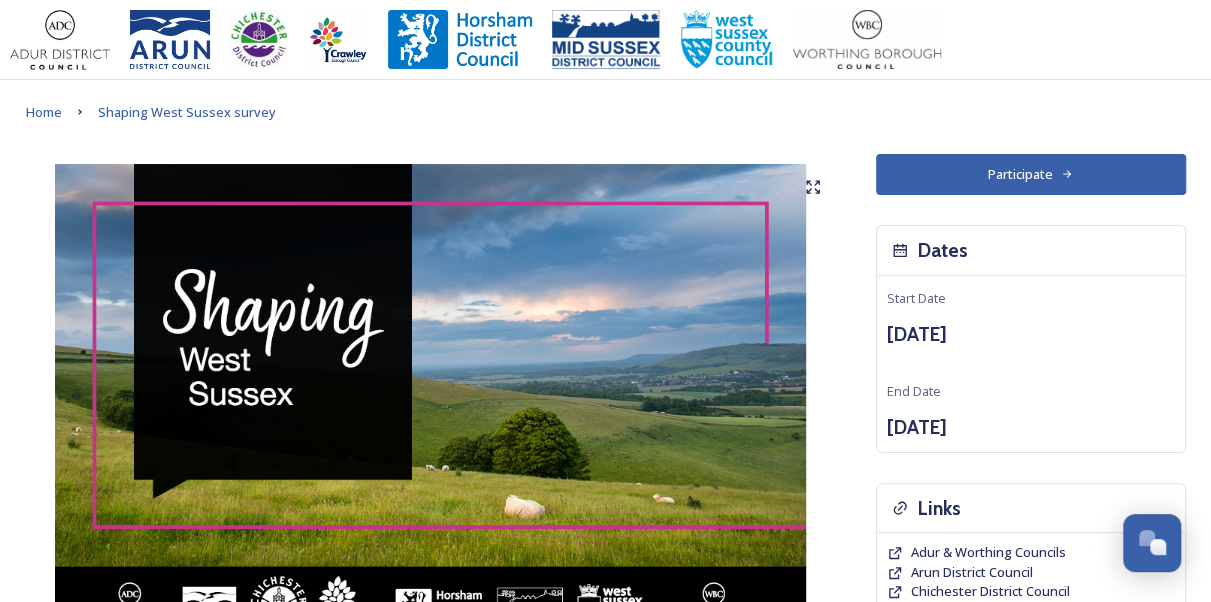 click on "Participate" at bounding box center (1031, 174) 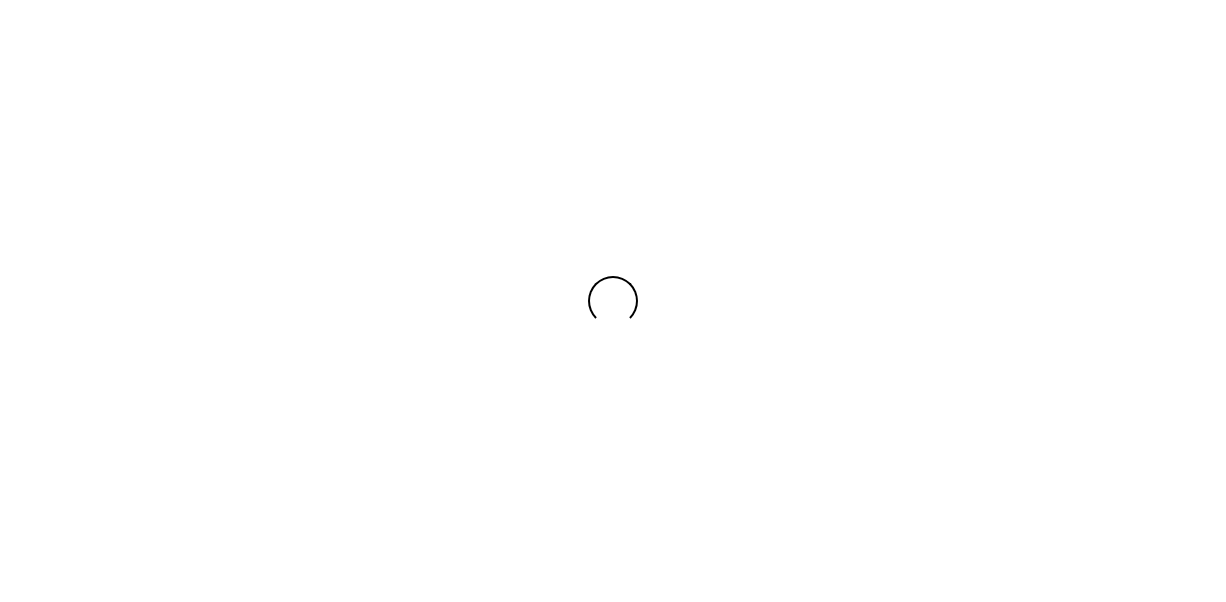 scroll, scrollTop: 0, scrollLeft: 0, axis: both 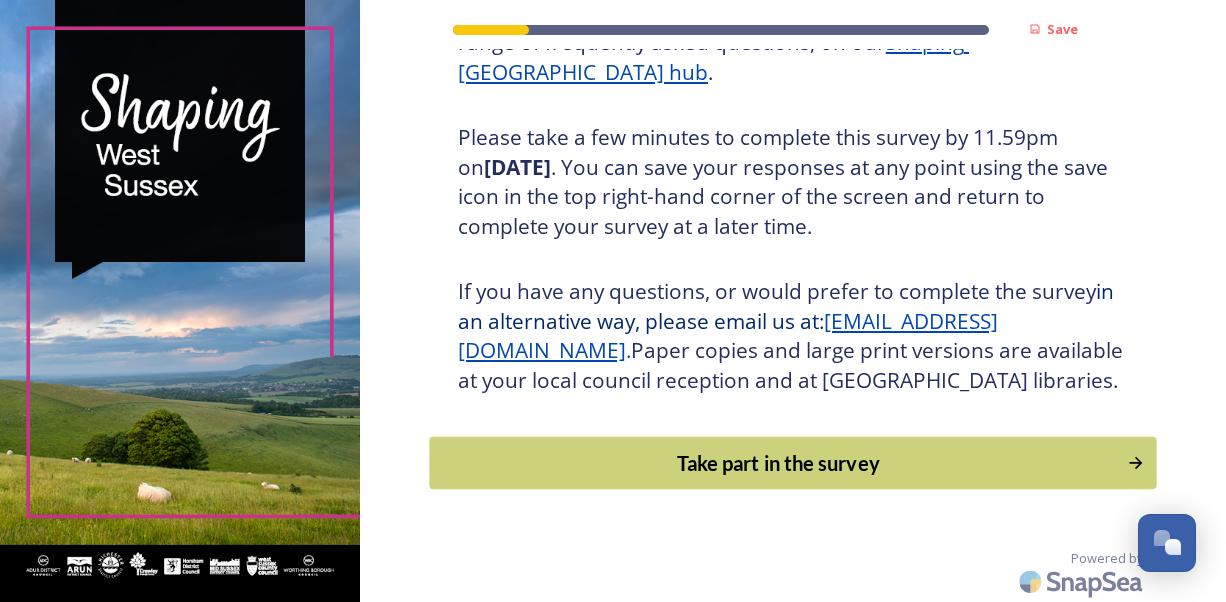 click on "Take part in the survey" at bounding box center (778, 463) 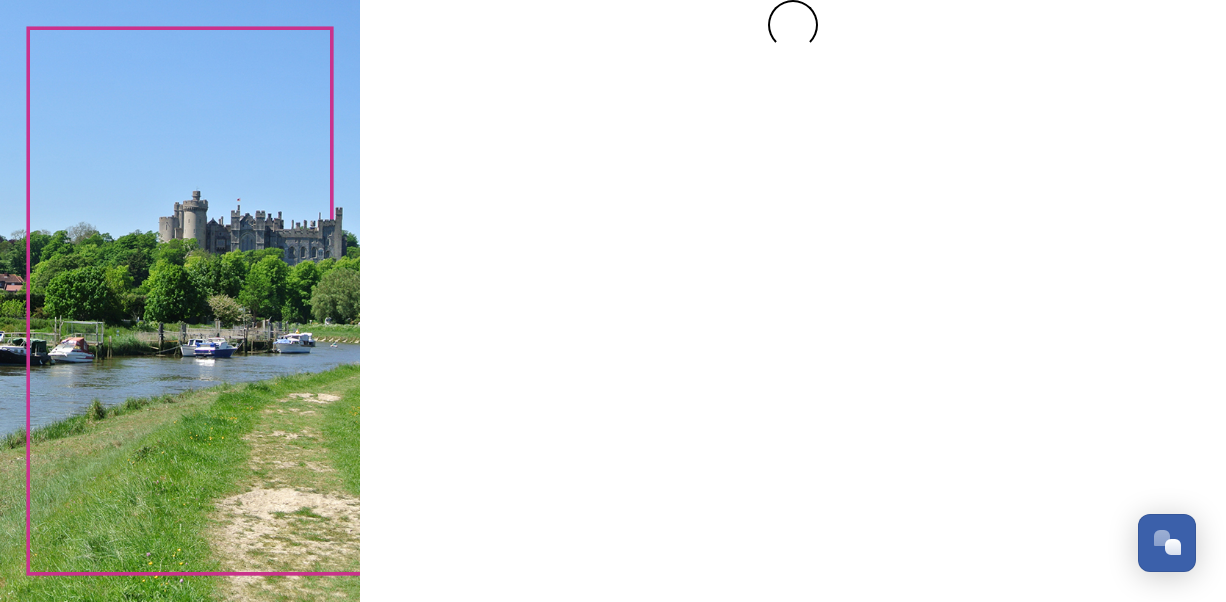 scroll, scrollTop: 0, scrollLeft: 0, axis: both 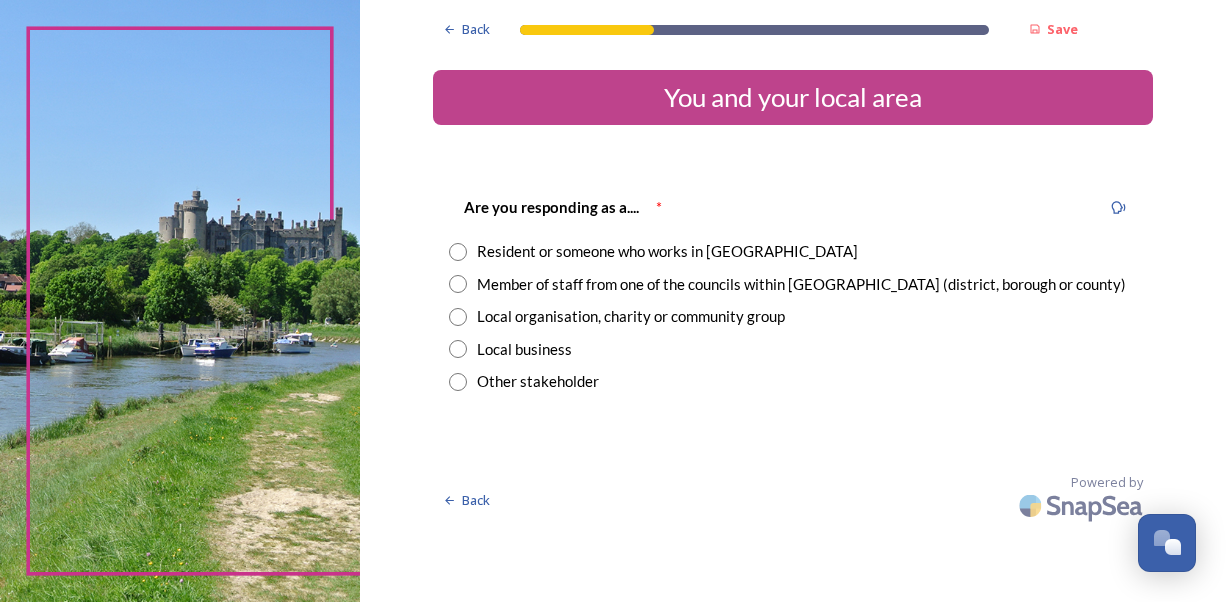click on "Resident or someone who works in [GEOGRAPHIC_DATA]" at bounding box center (667, 251) 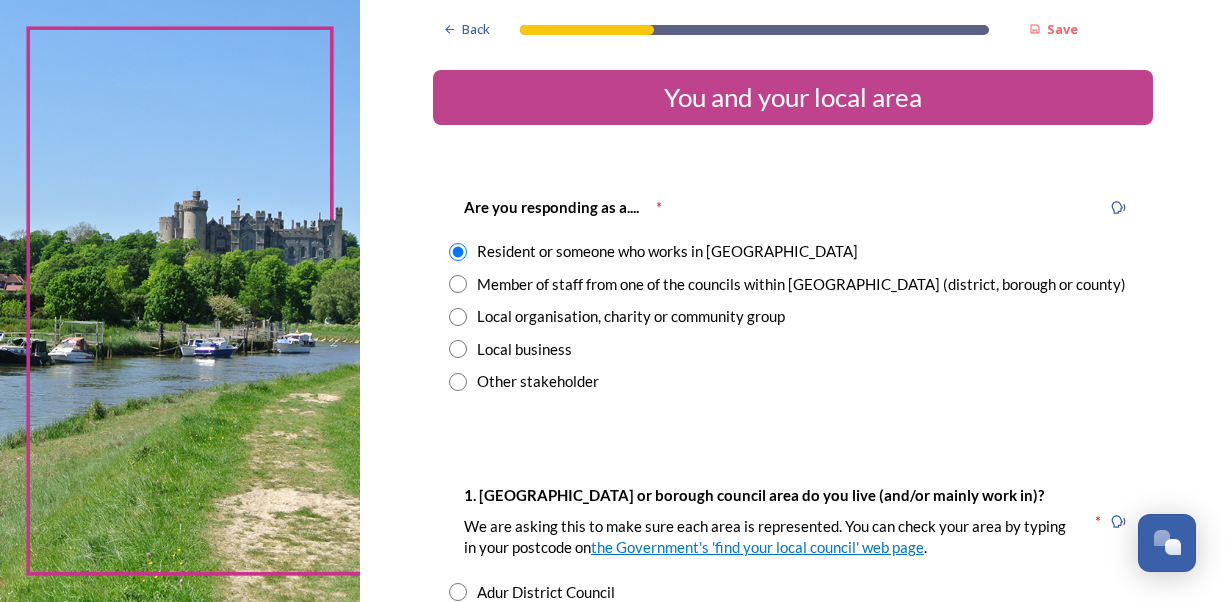 click on "Member of staff from one of the councils within [GEOGRAPHIC_DATA] (district, borough or county)" at bounding box center (801, 284) 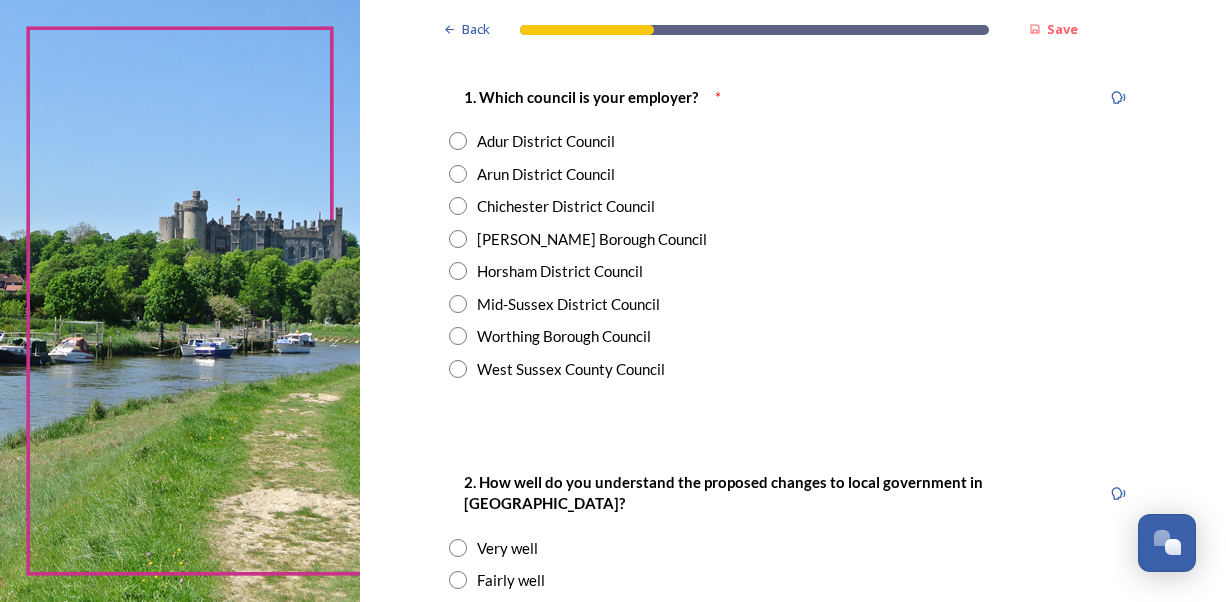 scroll, scrollTop: 402, scrollLeft: 0, axis: vertical 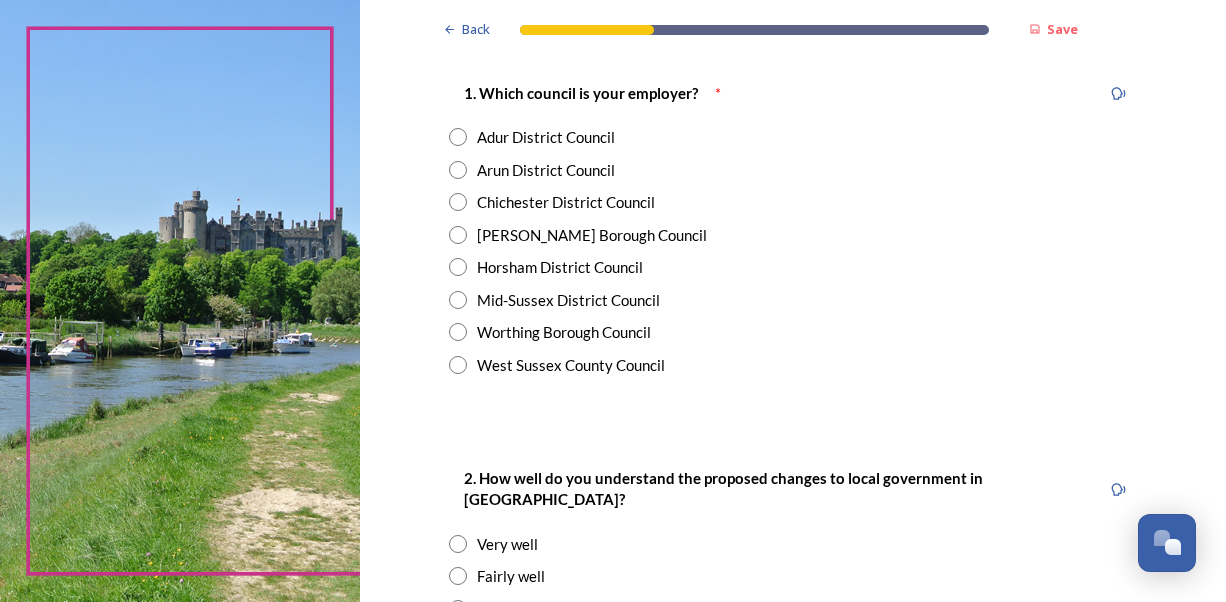 click on "West Sussex County Council" at bounding box center (571, 365) 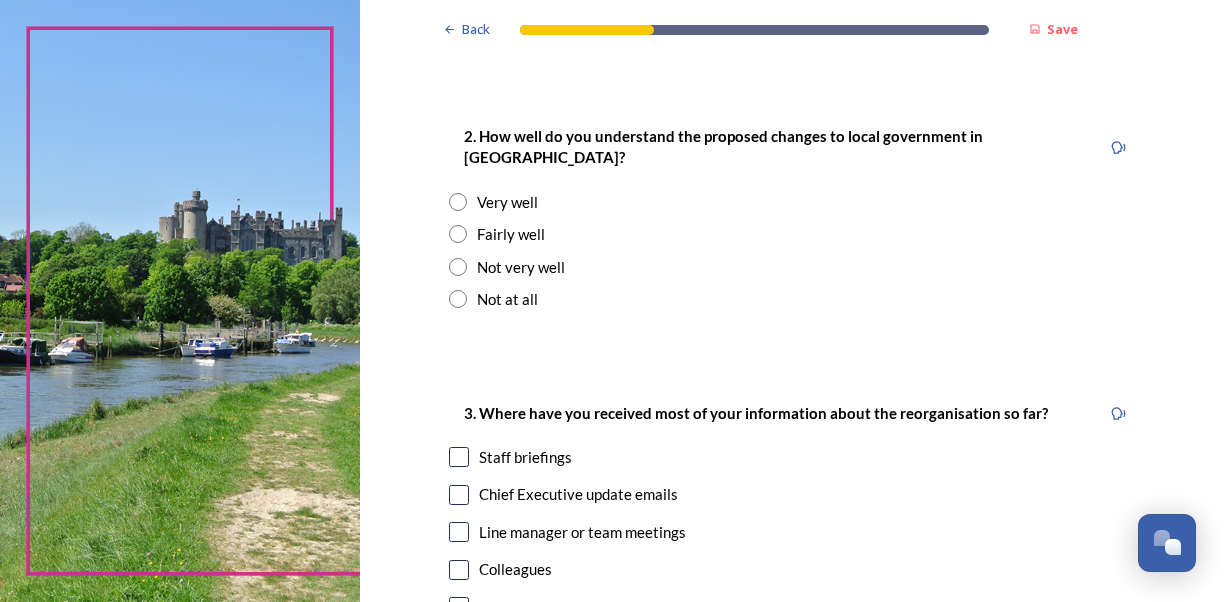 scroll, scrollTop: 776, scrollLeft: 0, axis: vertical 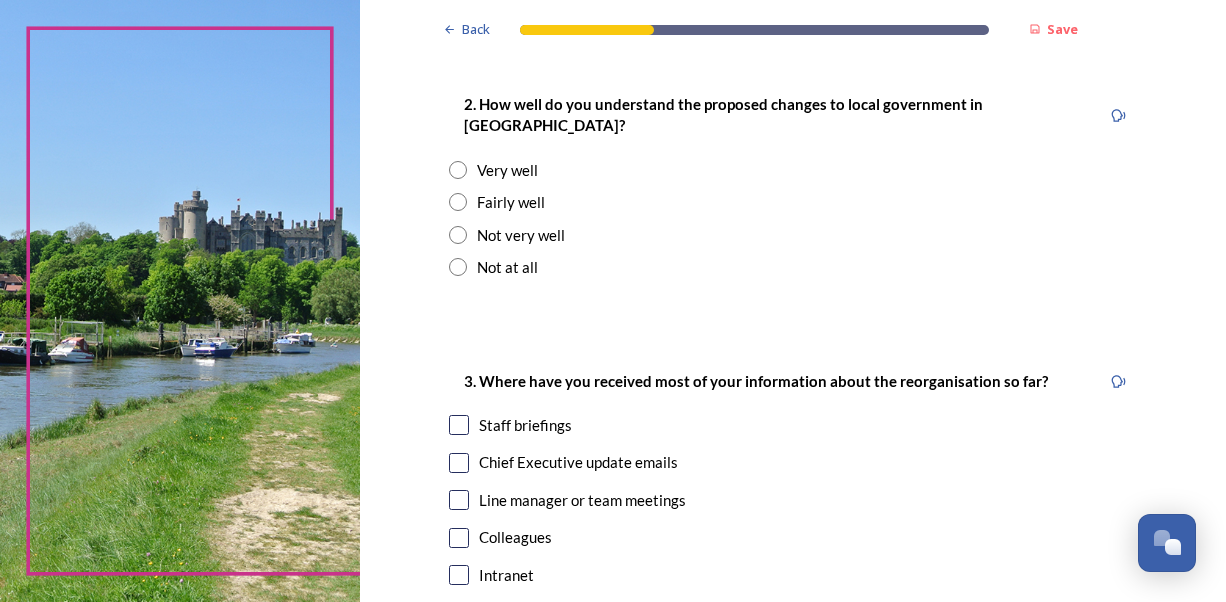 click on "Fairly well" at bounding box center [511, 202] 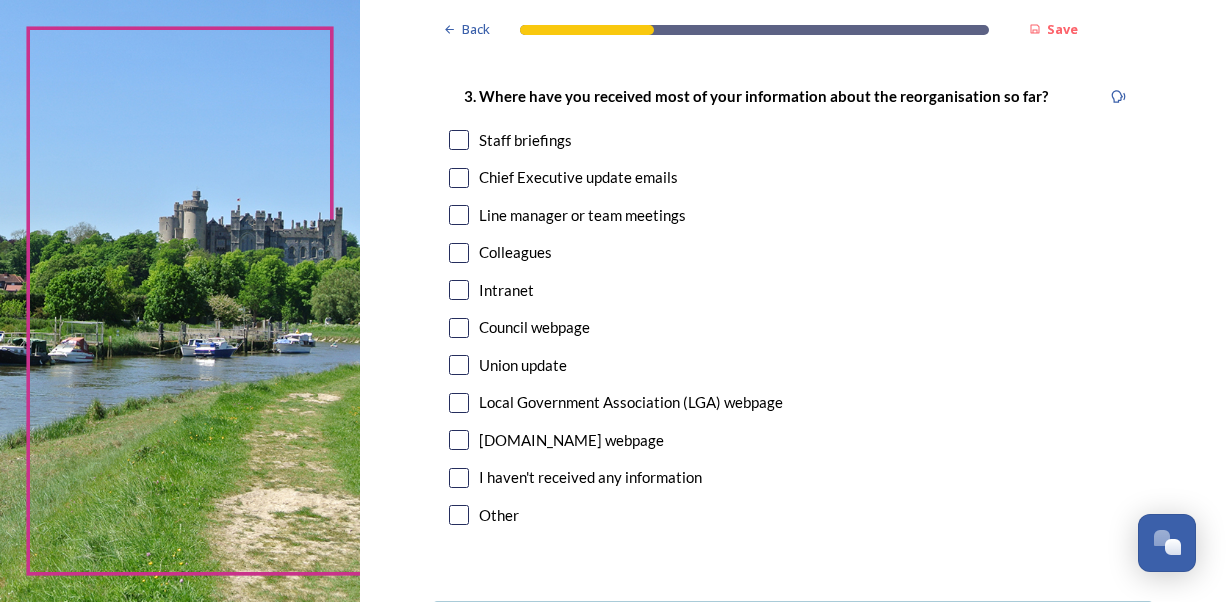 scroll, scrollTop: 1063, scrollLeft: 0, axis: vertical 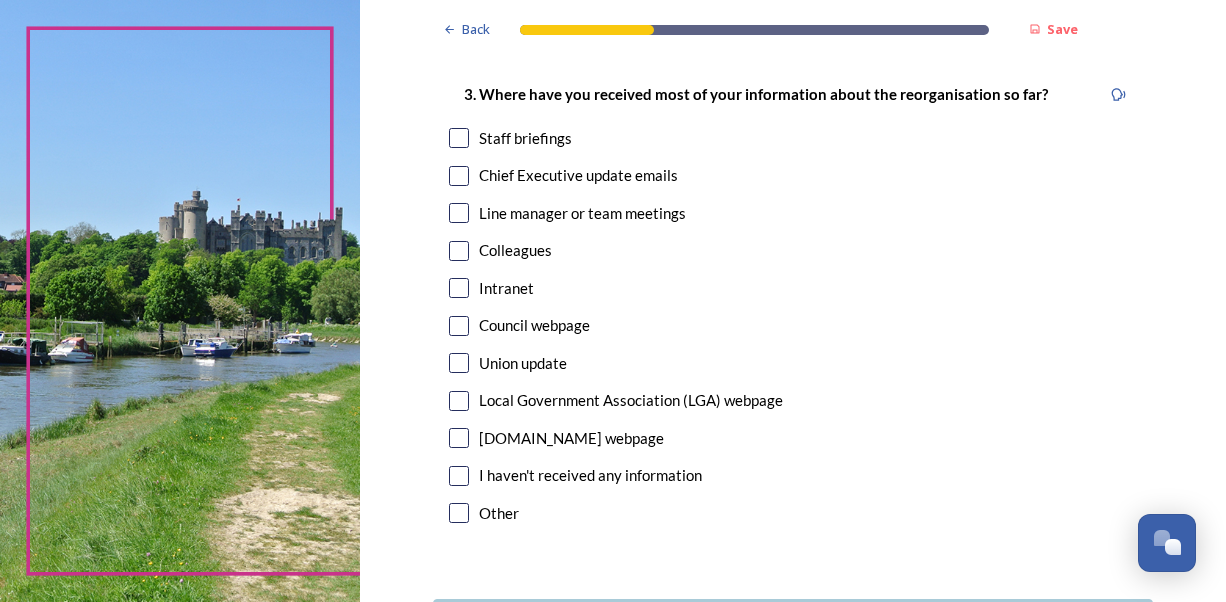 click at bounding box center (459, 138) 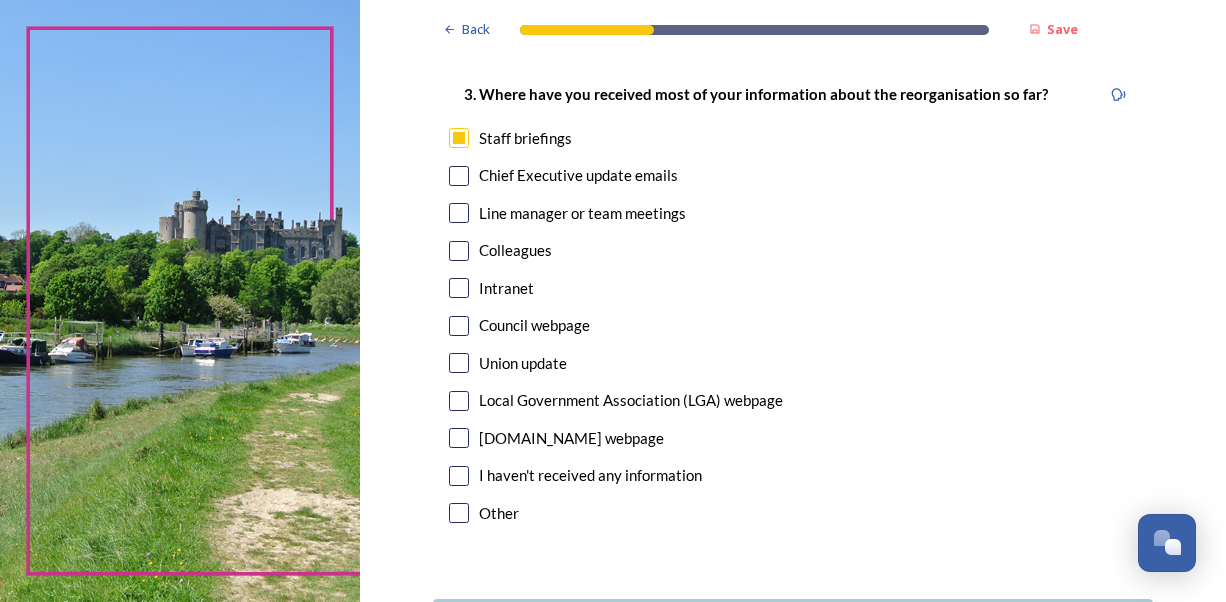 click at bounding box center [459, 176] 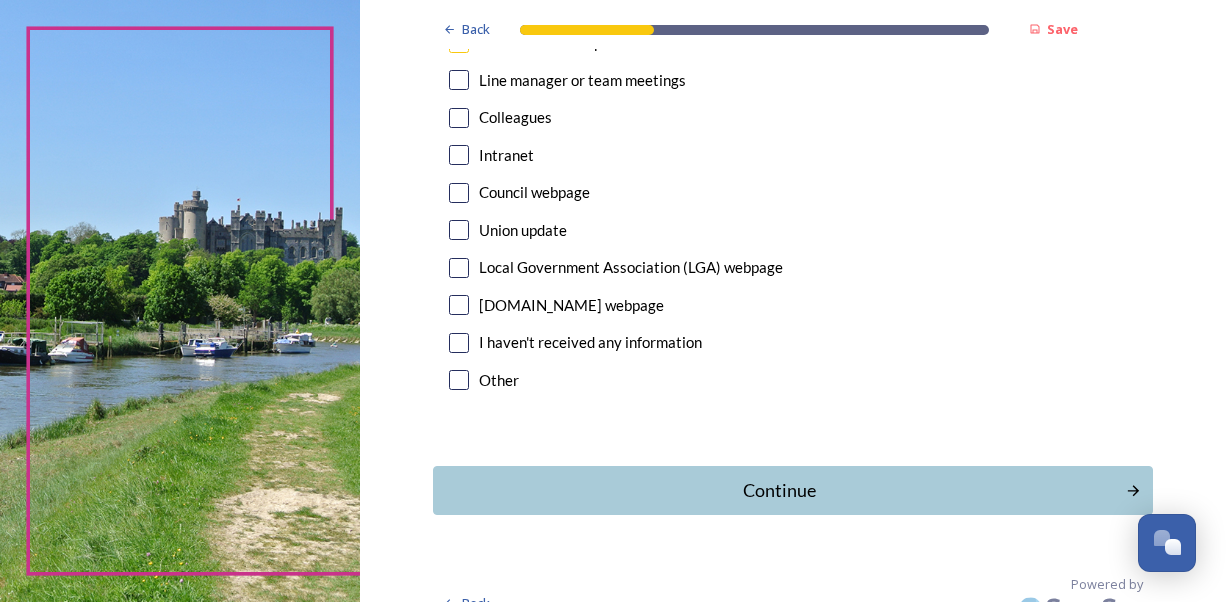 scroll, scrollTop: 1203, scrollLeft: 0, axis: vertical 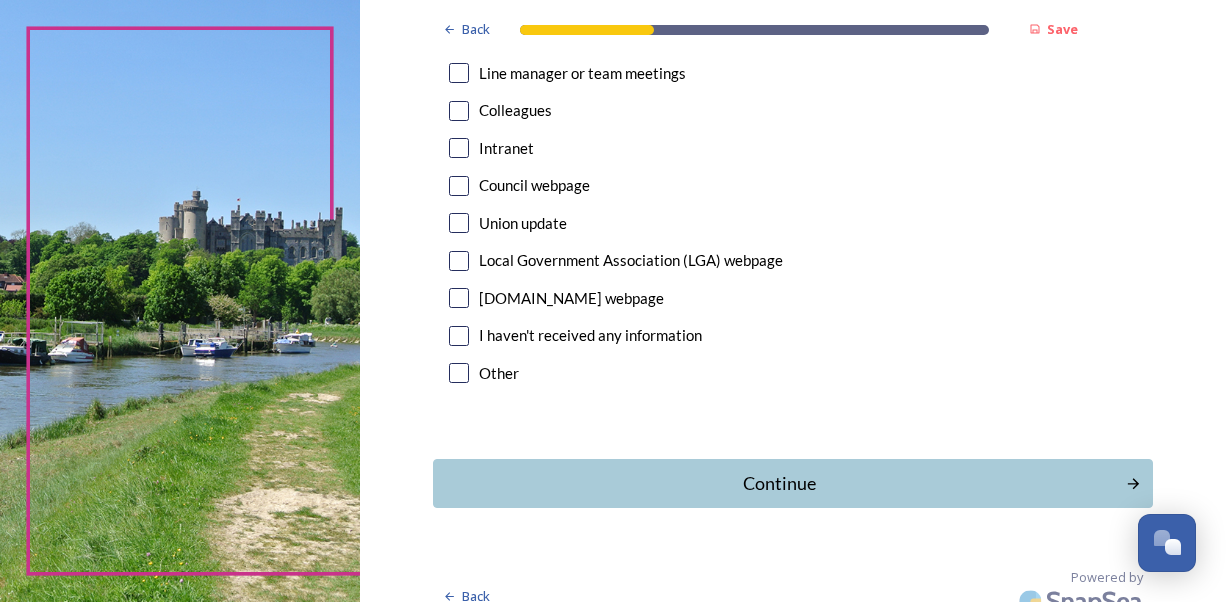 click on "Continue" at bounding box center (779, 483) 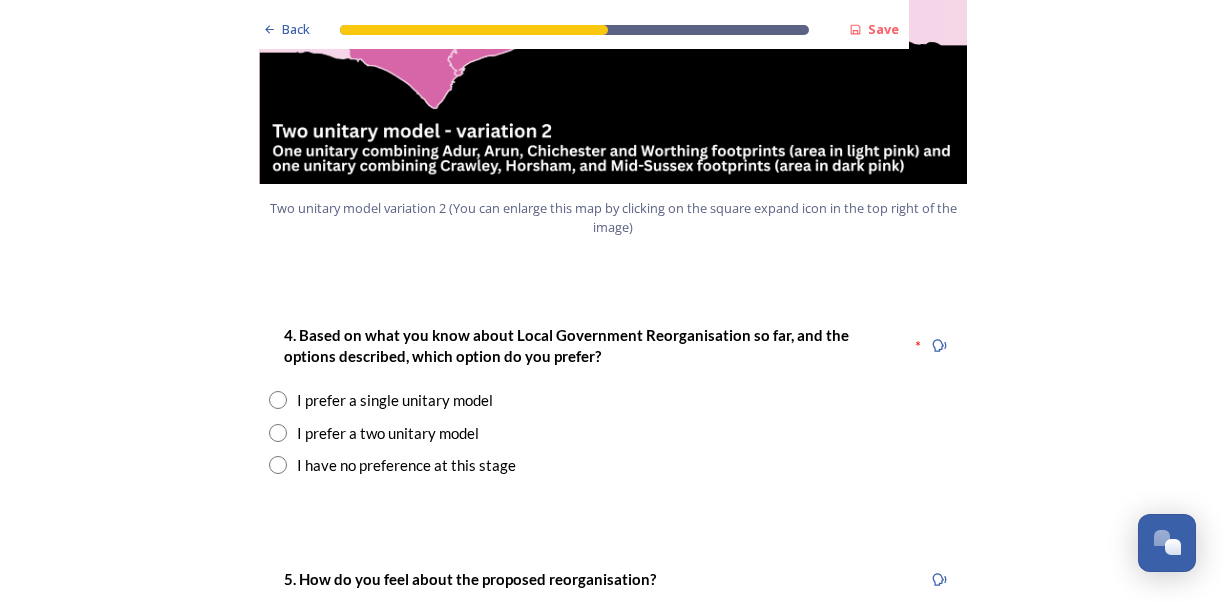 scroll, scrollTop: 2490, scrollLeft: 0, axis: vertical 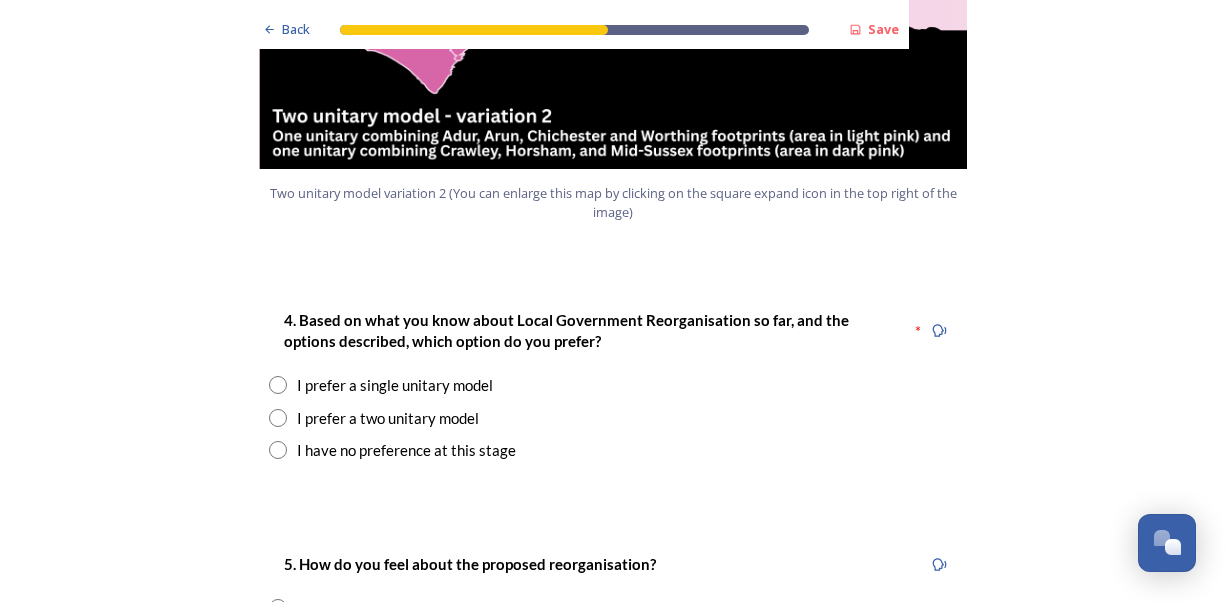 click at bounding box center (278, 418) 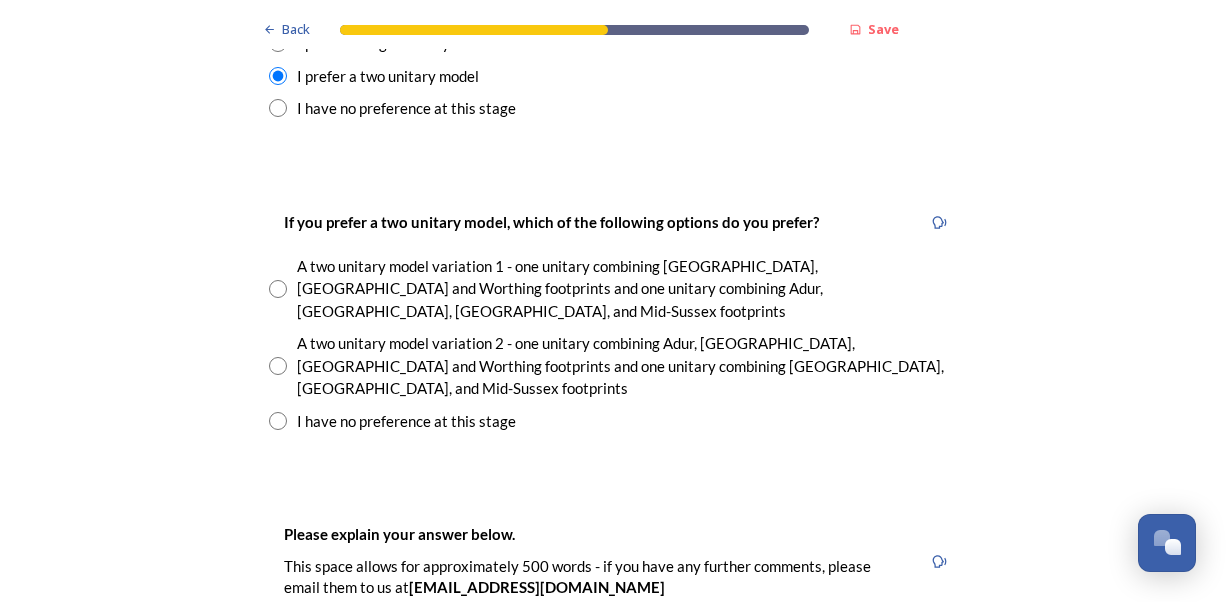 scroll, scrollTop: 2864, scrollLeft: 0, axis: vertical 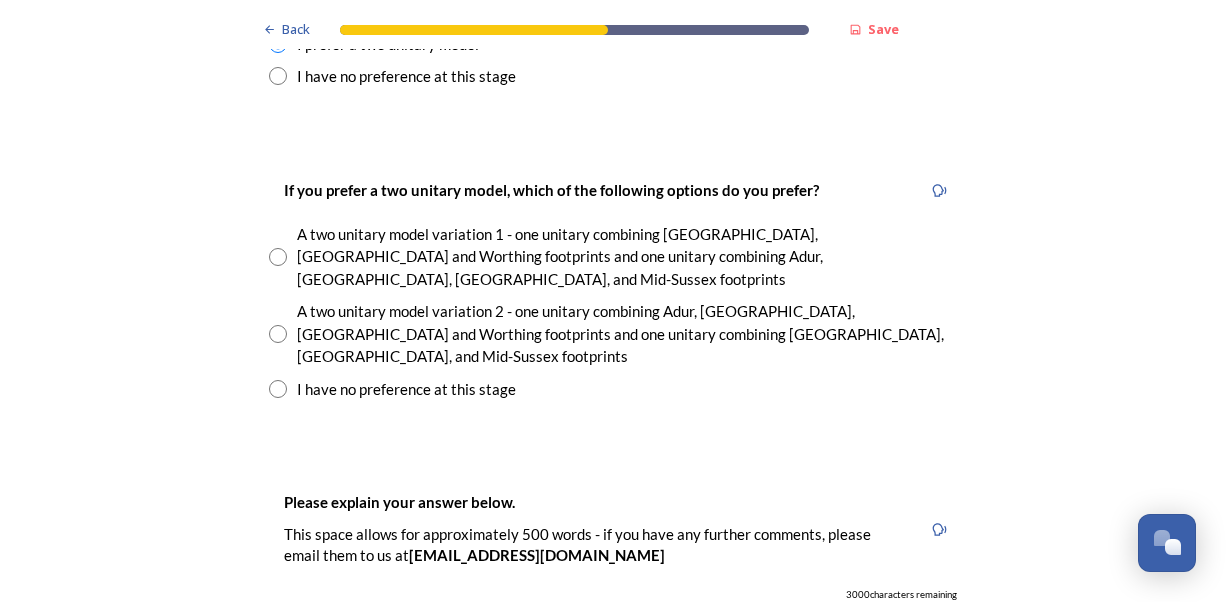 click at bounding box center (278, 334) 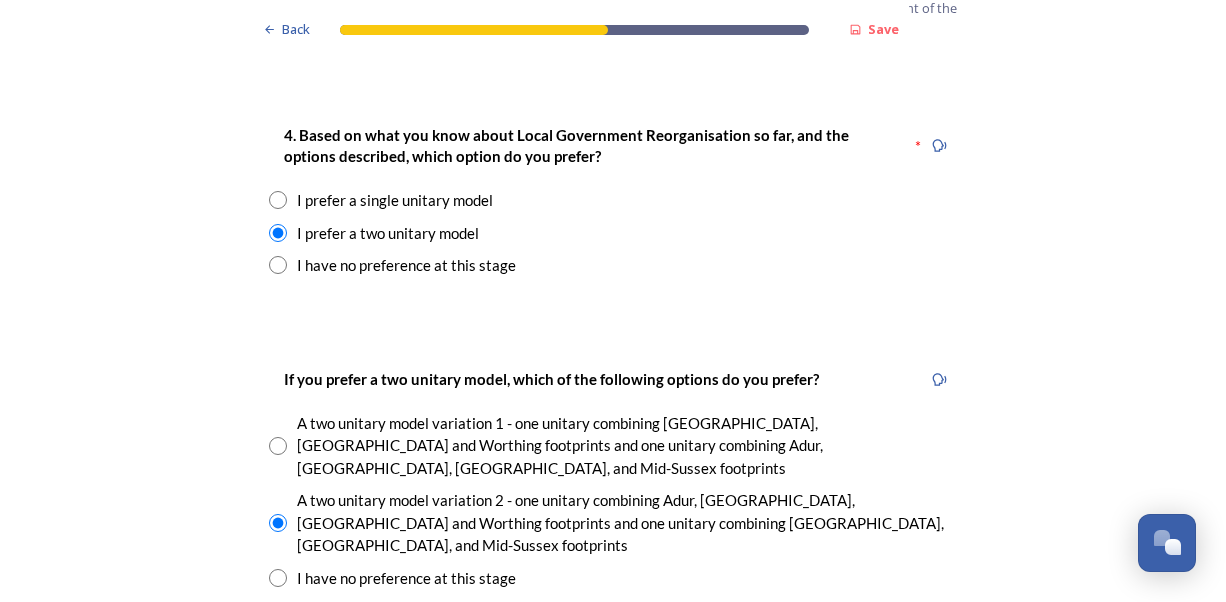 scroll, scrollTop: 2699, scrollLeft: 0, axis: vertical 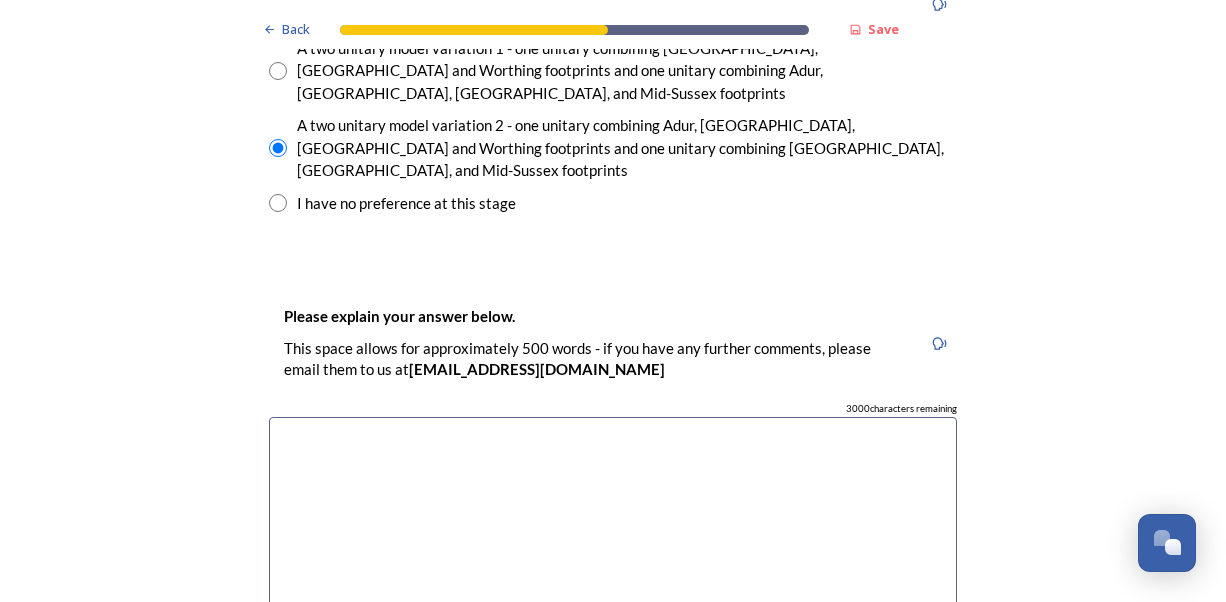 click at bounding box center [613, 529] 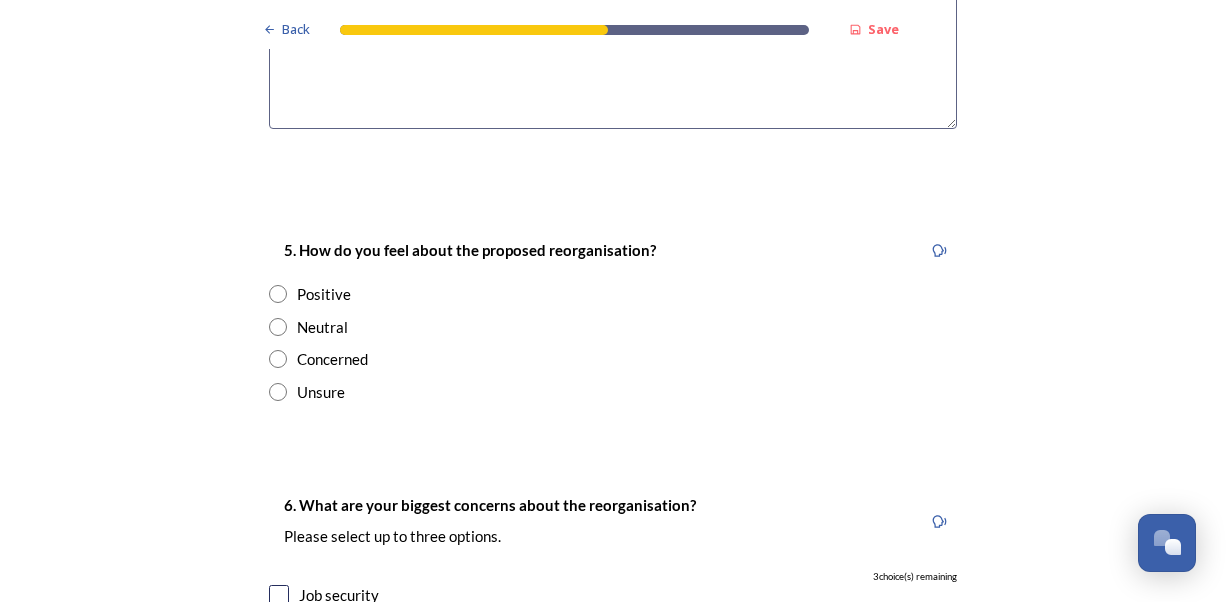 scroll, scrollTop: 3586, scrollLeft: 0, axis: vertical 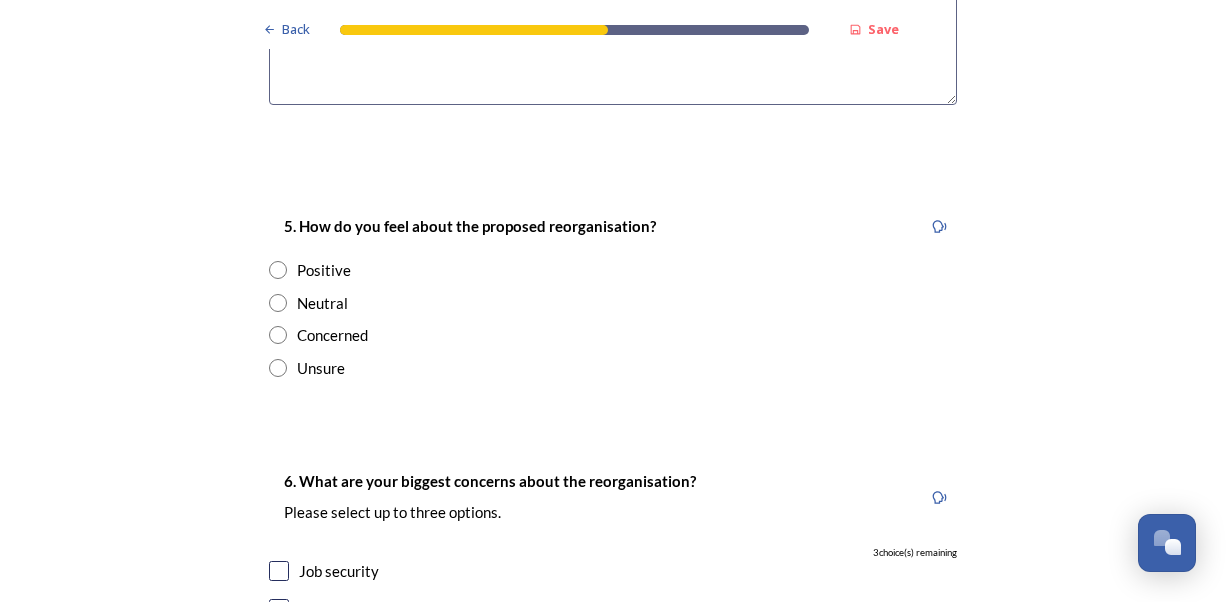 type on "It makes sense to keep the coastal areas together, the areas are similar with similar need and demand. The rural areas of [GEOGRAPHIC_DATA] and [GEOGRAPHIC_DATA] should be kept together, [PERSON_NAME] is always going to be a bit of an abnormality and has it's own culture and need." 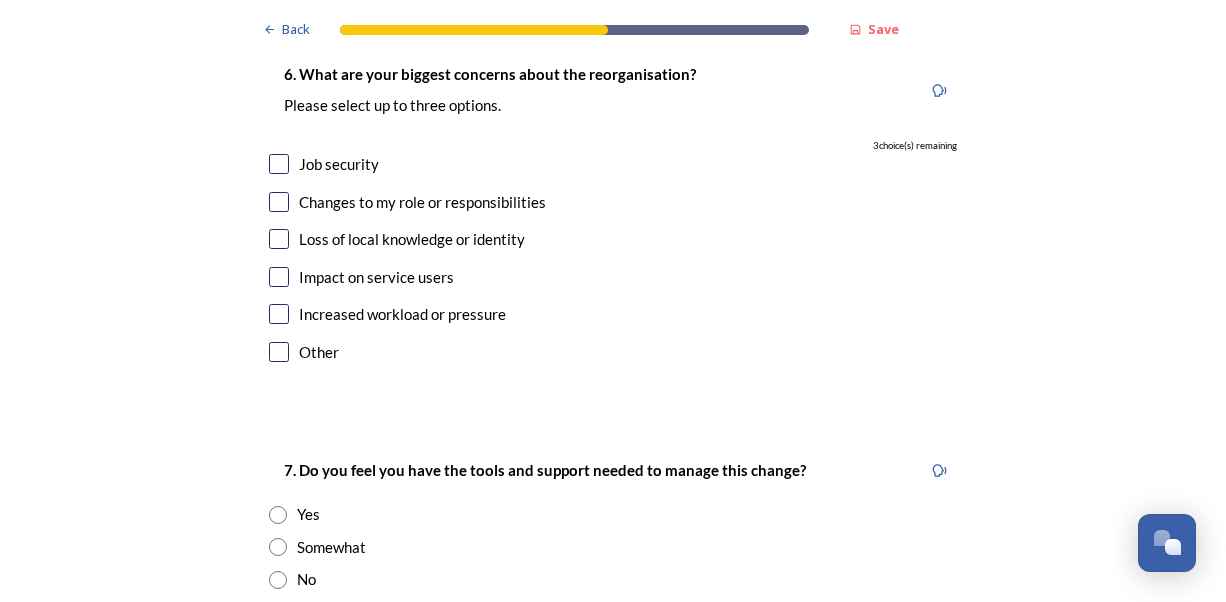 scroll, scrollTop: 4009, scrollLeft: 0, axis: vertical 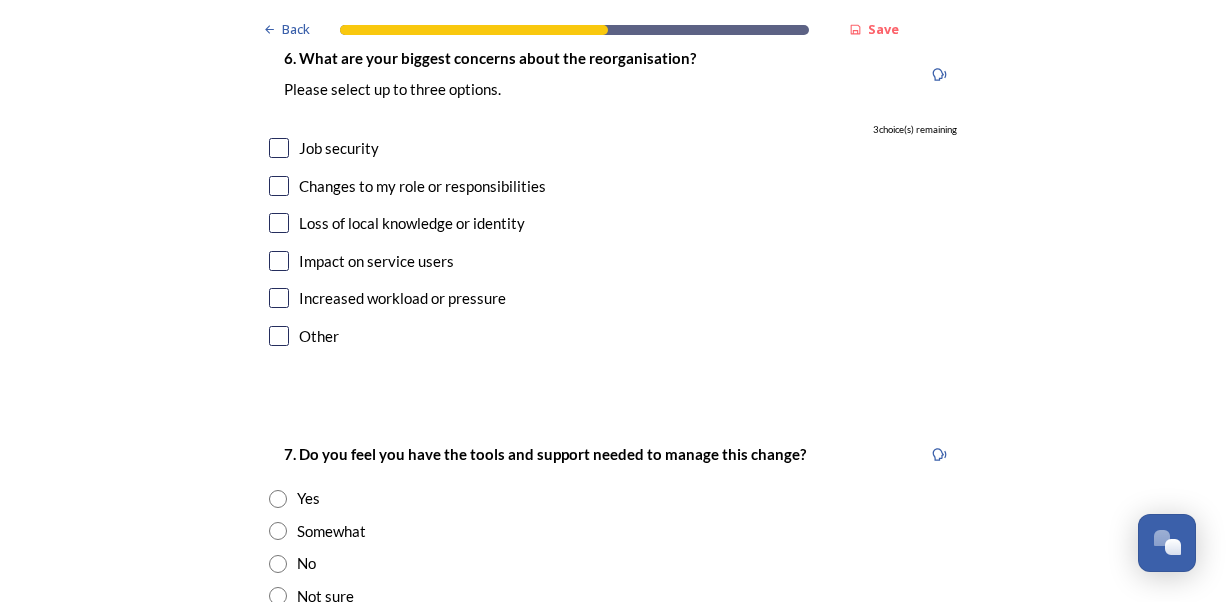 click at bounding box center (279, 223) 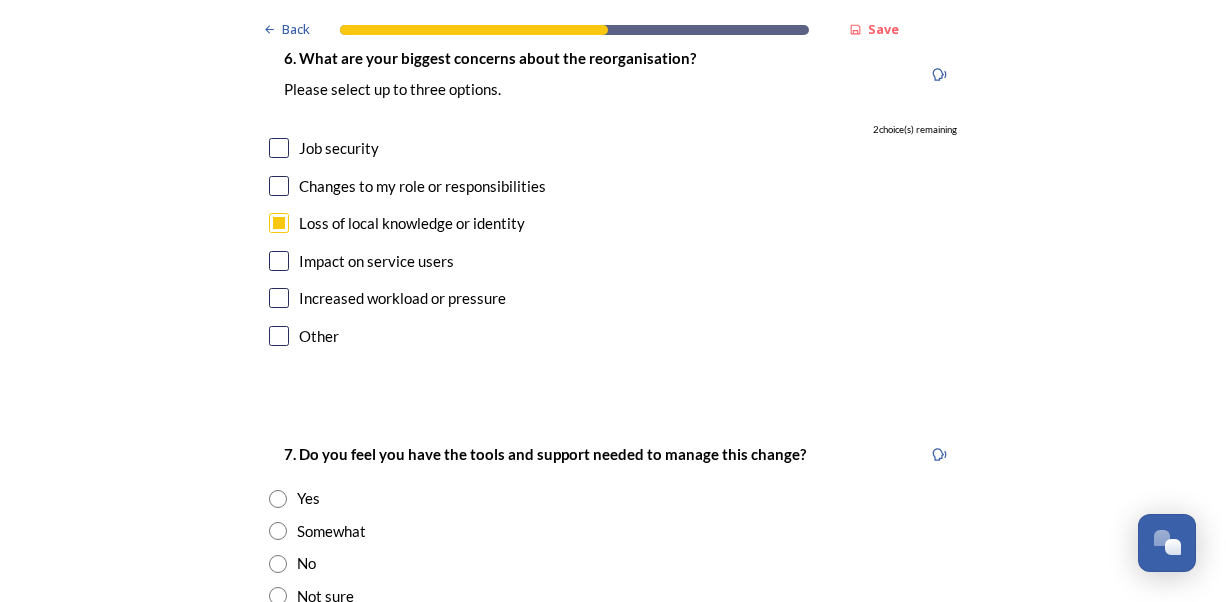 click at bounding box center [279, 261] 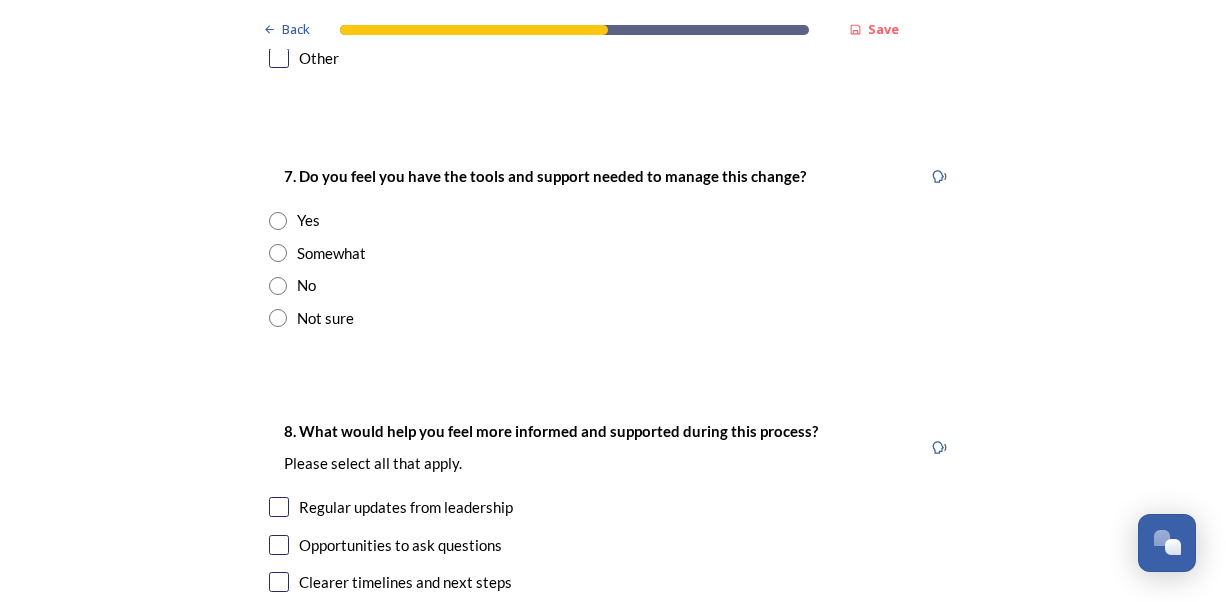 scroll, scrollTop: 4295, scrollLeft: 0, axis: vertical 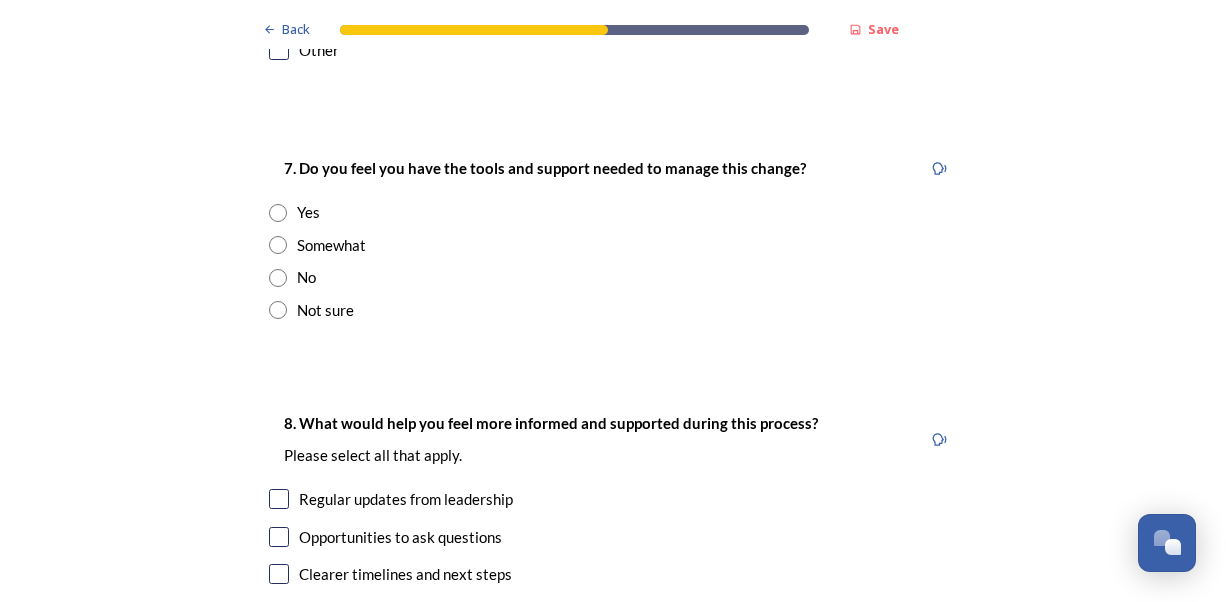 click at bounding box center (278, 213) 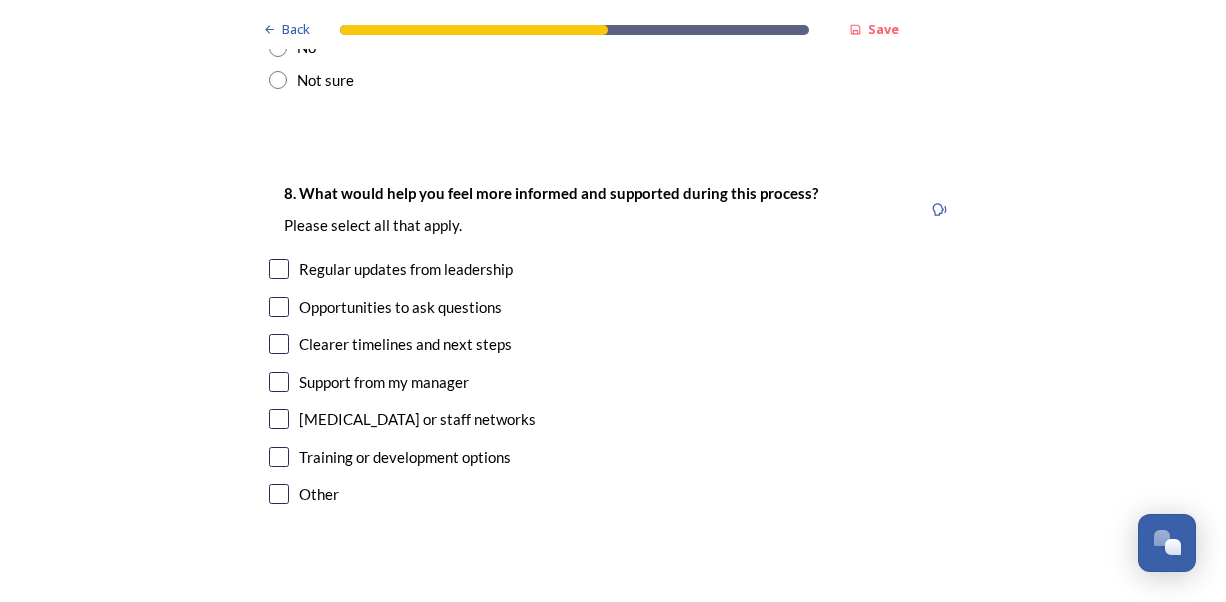 scroll, scrollTop: 4549, scrollLeft: 0, axis: vertical 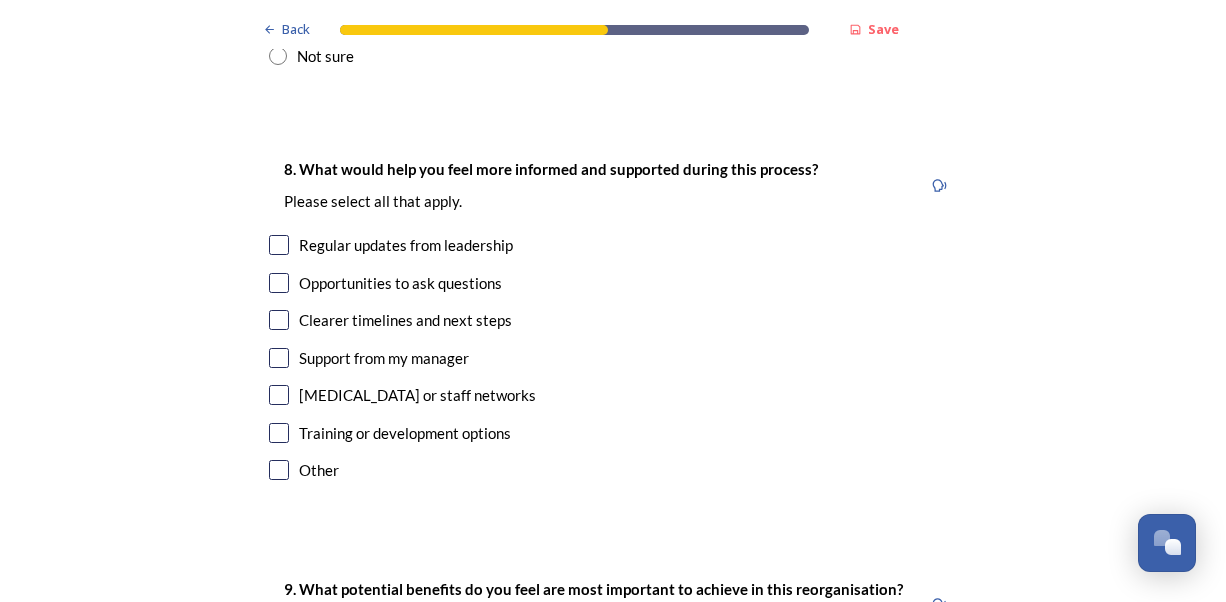 click at bounding box center [279, 245] 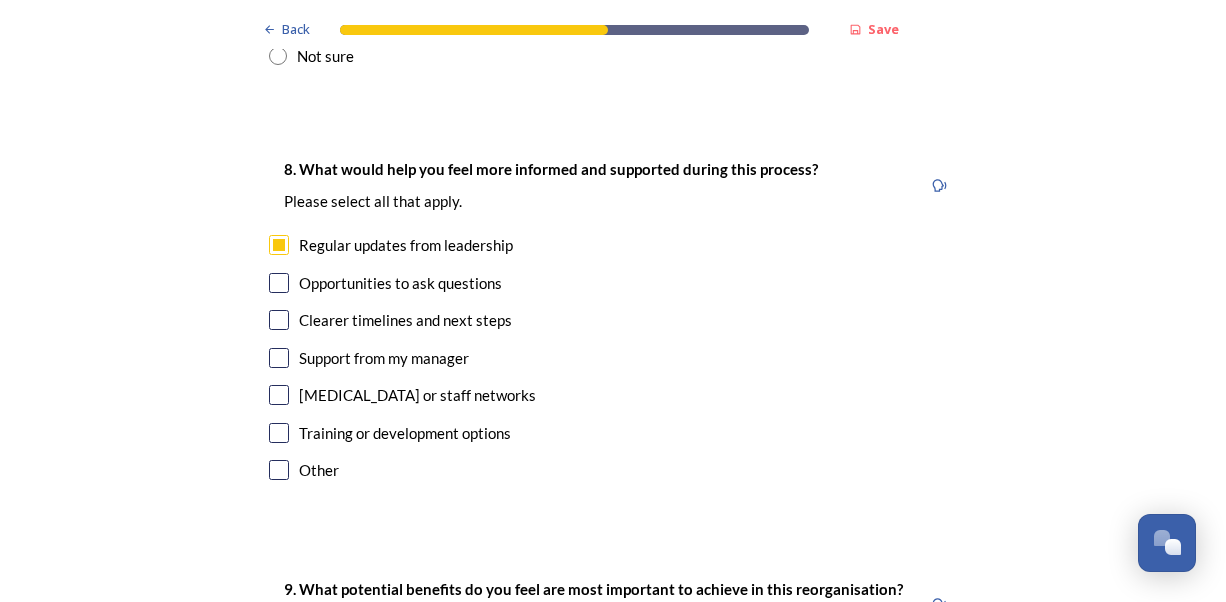 click at bounding box center [279, 320] 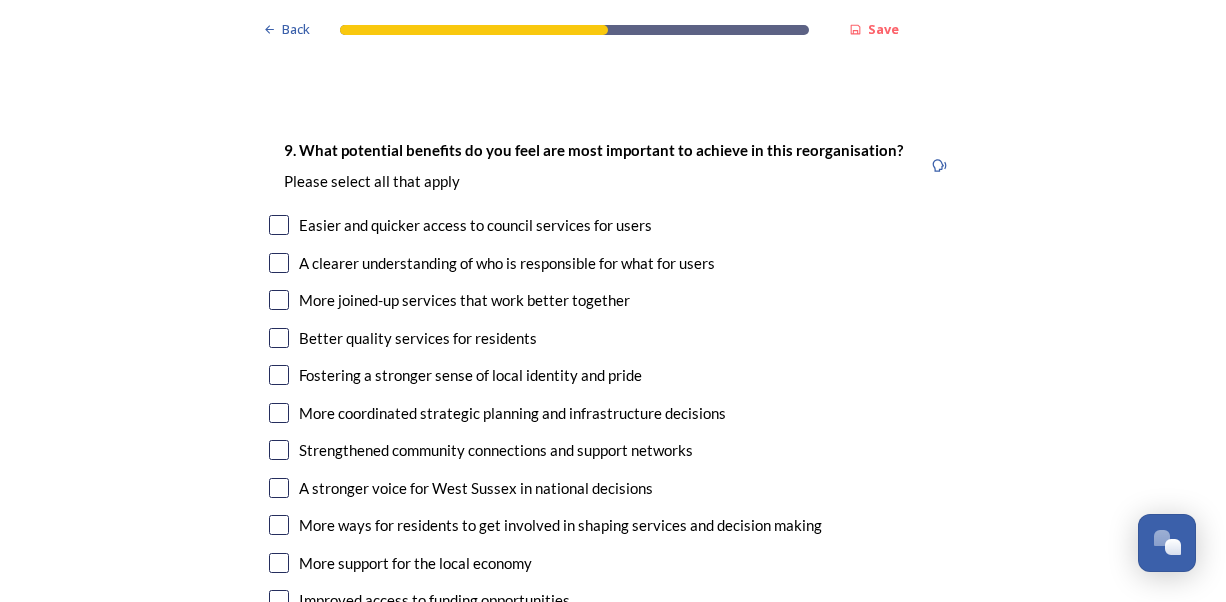 scroll, scrollTop: 4980, scrollLeft: 0, axis: vertical 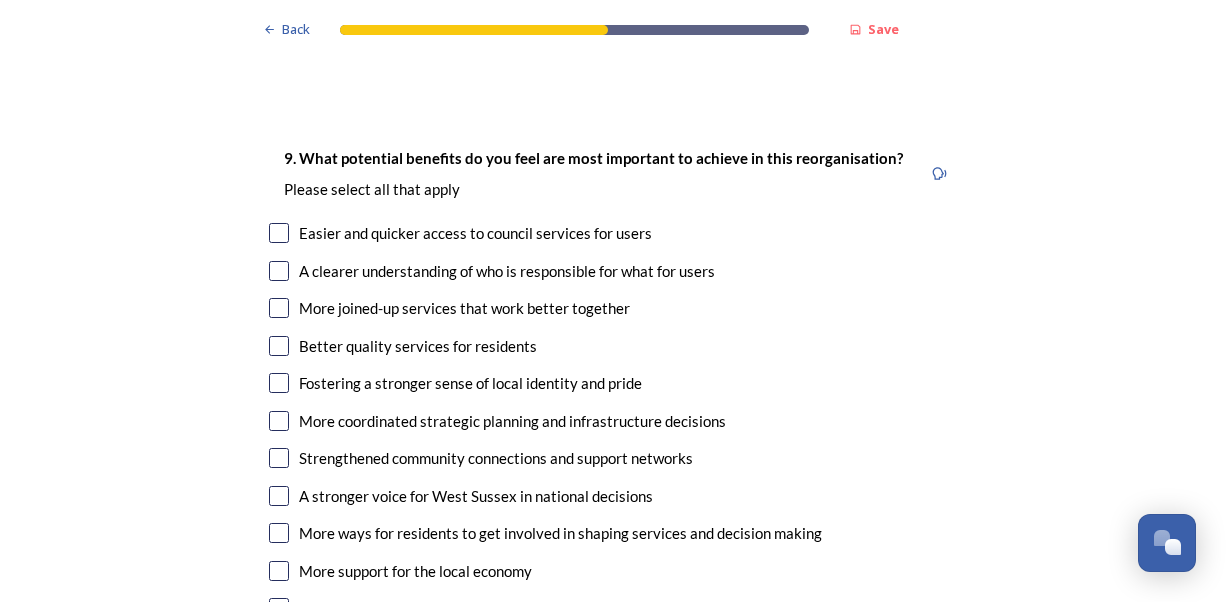 click at bounding box center (279, 233) 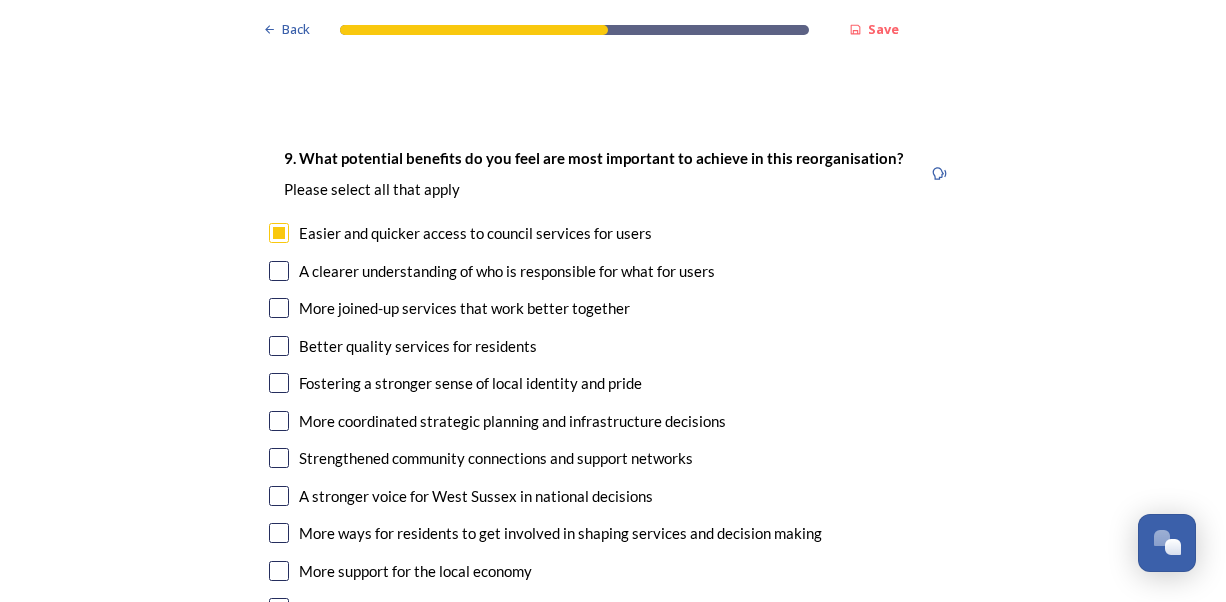 click at bounding box center [279, 271] 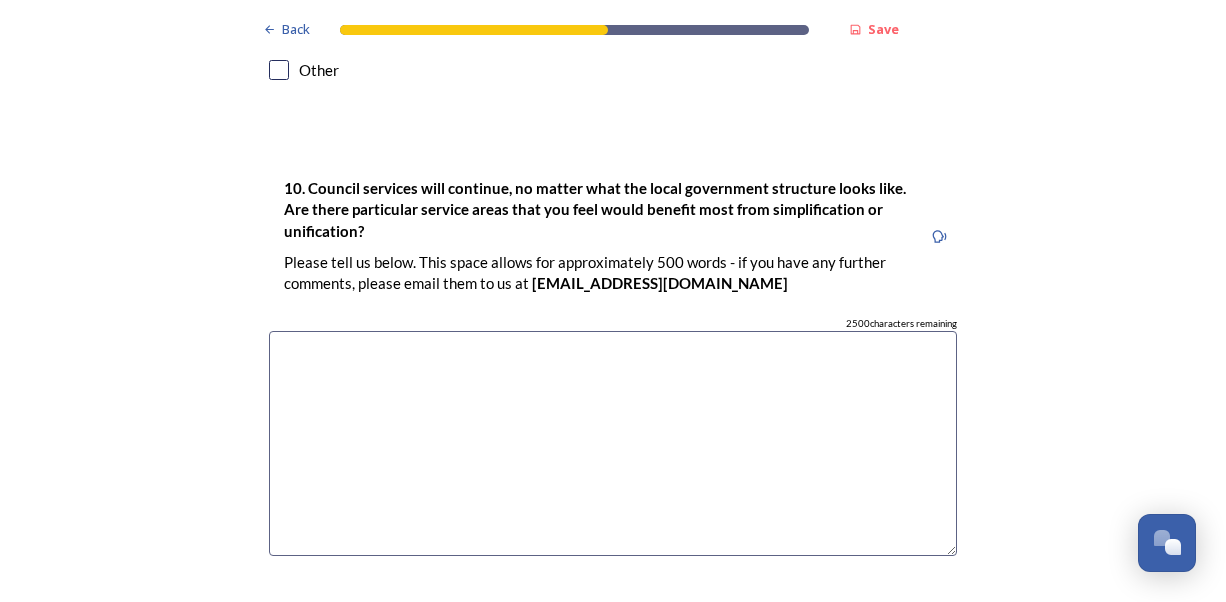 scroll, scrollTop: 5564, scrollLeft: 0, axis: vertical 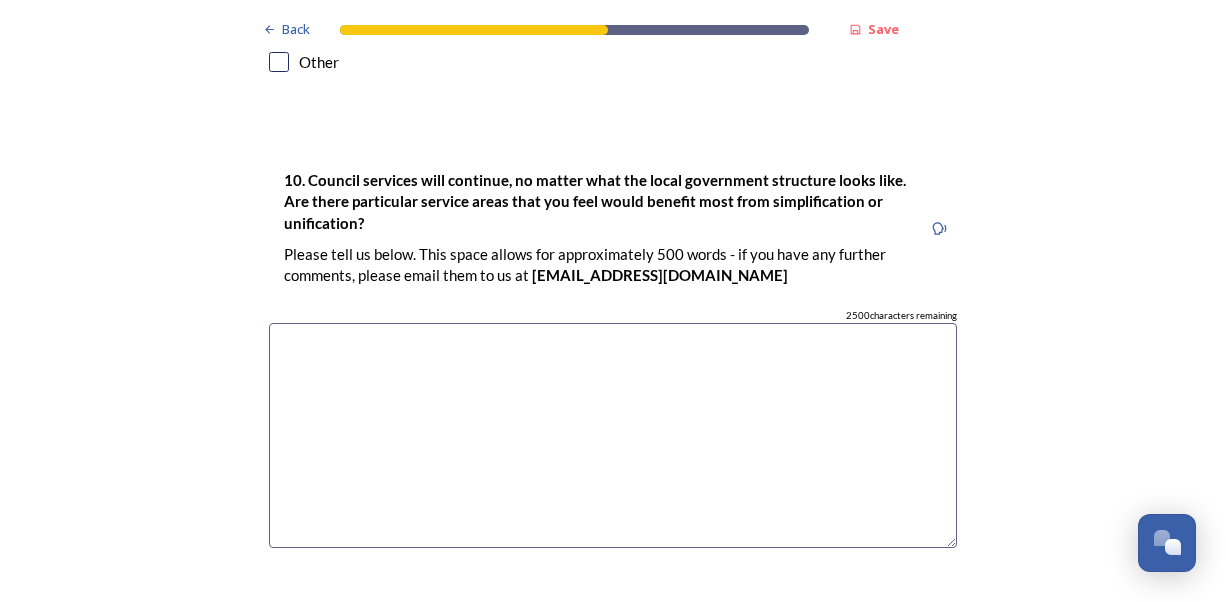 click at bounding box center (613, 435) 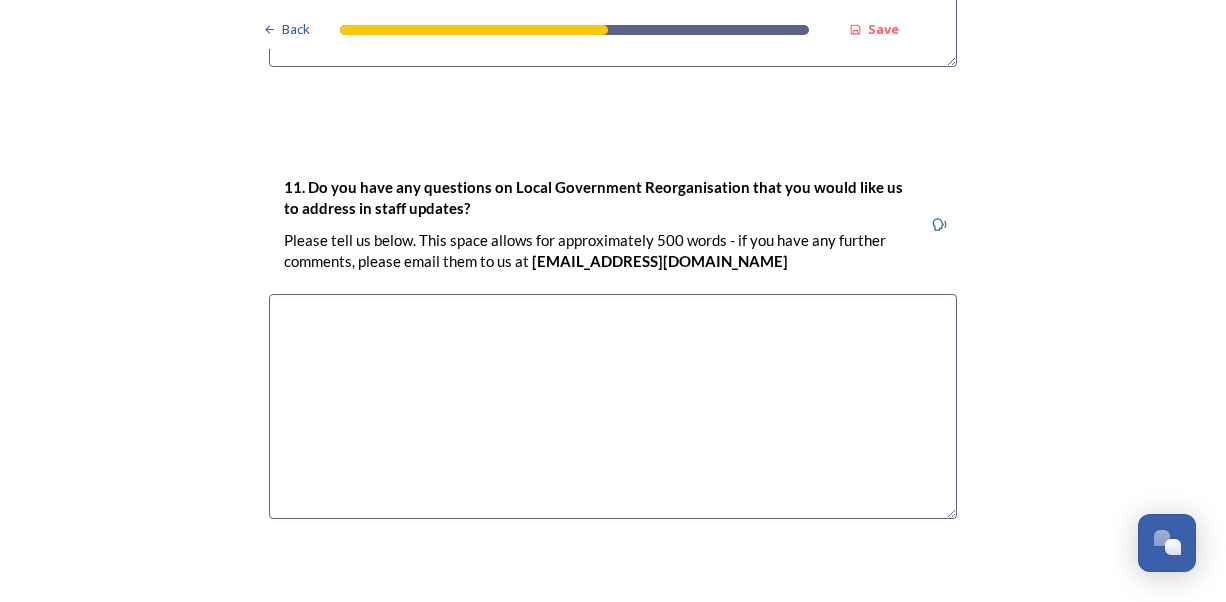 scroll, scrollTop: 6062, scrollLeft: 0, axis: vertical 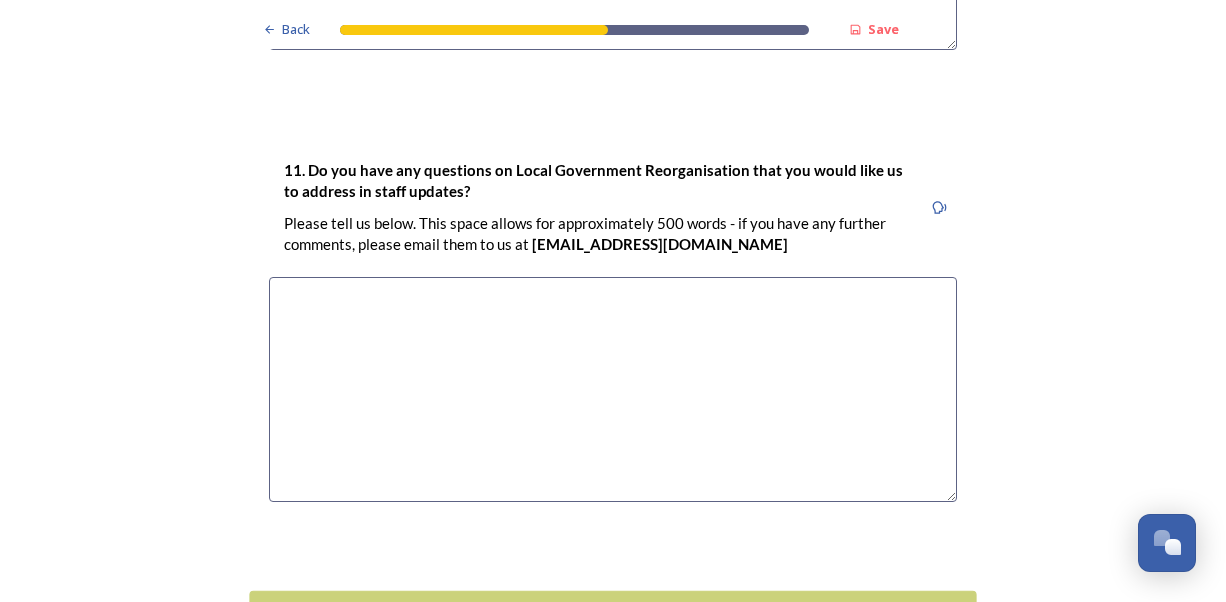 type on "early help, CSC." 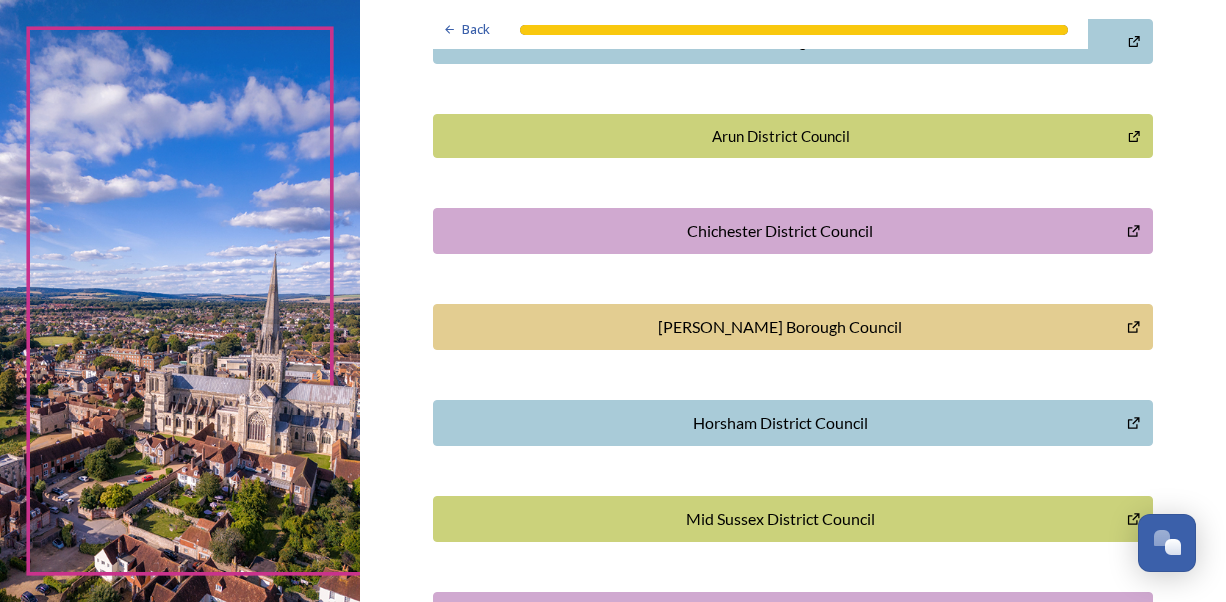 scroll, scrollTop: 538, scrollLeft: 0, axis: vertical 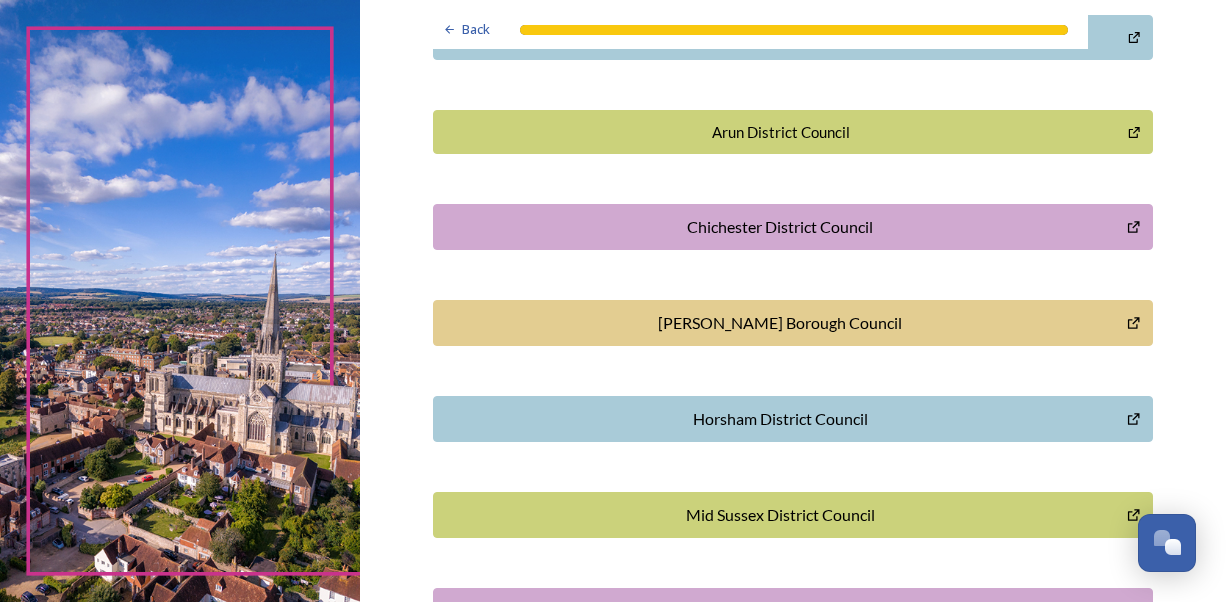 click on "Horsham District Council" at bounding box center [793, 419] 